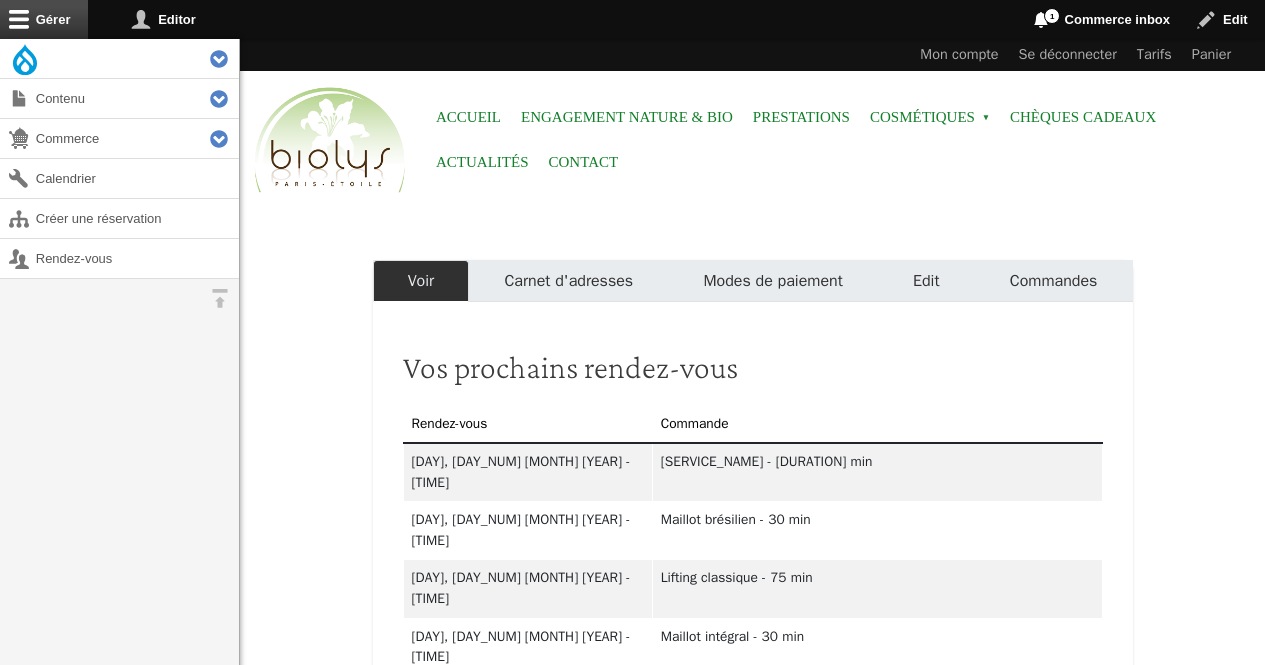 scroll, scrollTop: 0, scrollLeft: 0, axis: both 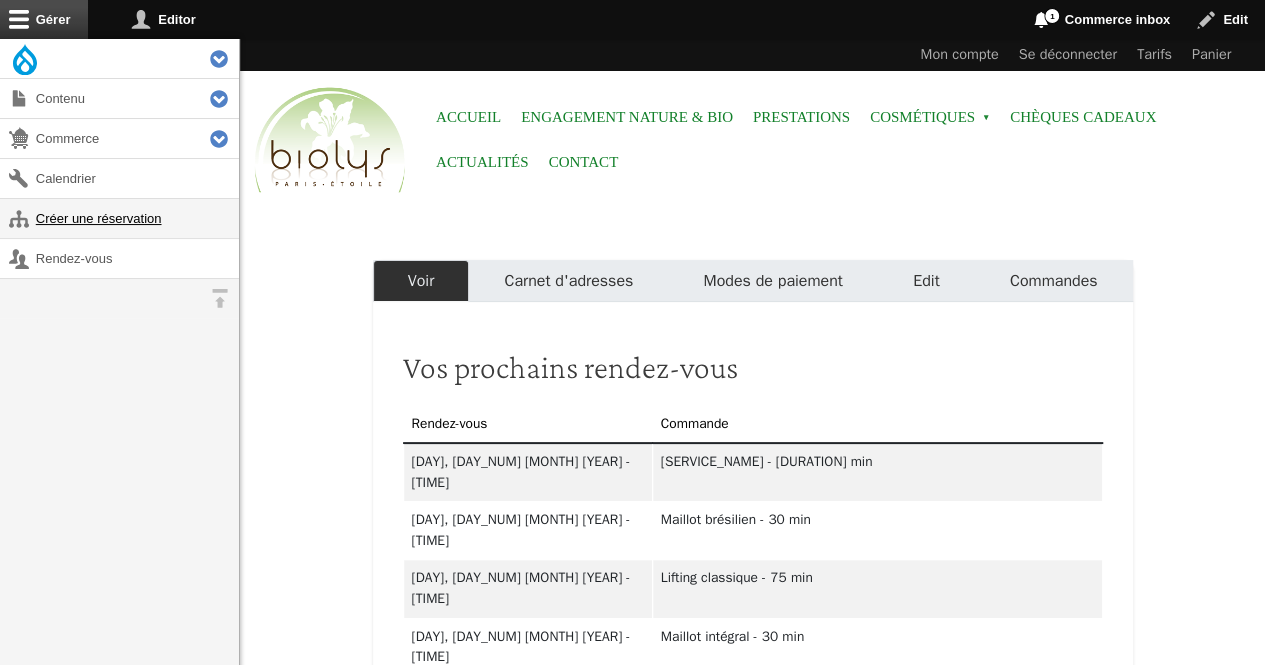 click on "Créer une réservation" at bounding box center (119, 218) 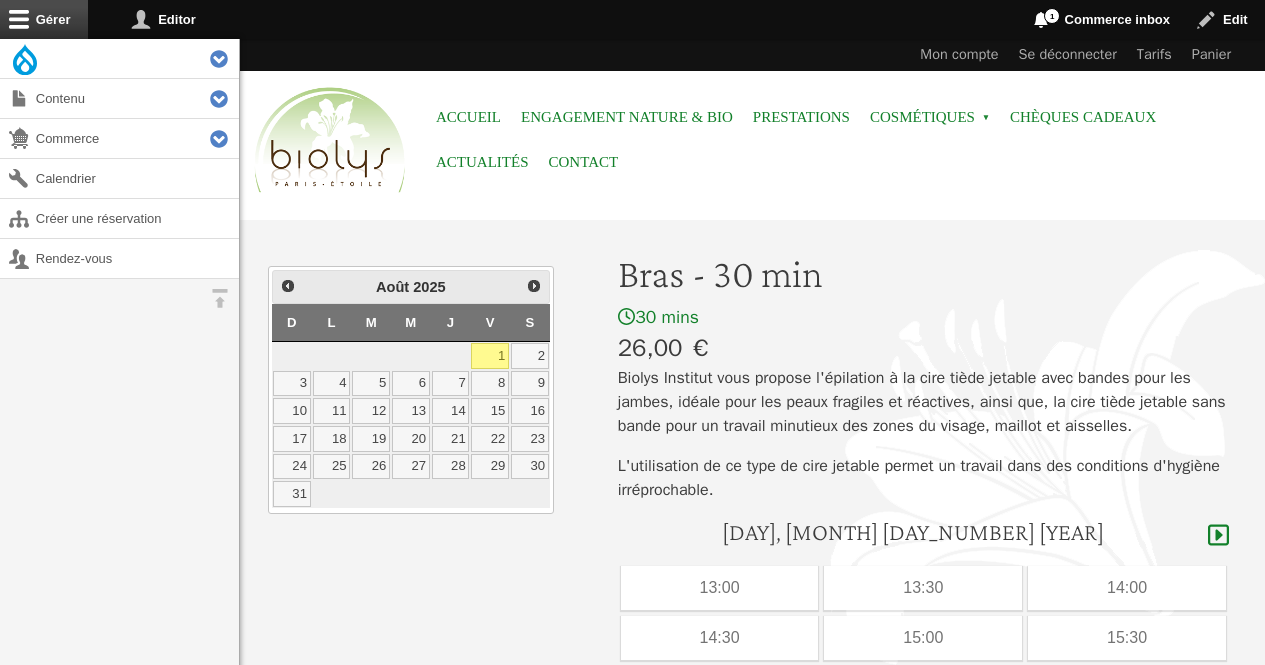 scroll, scrollTop: 0, scrollLeft: 0, axis: both 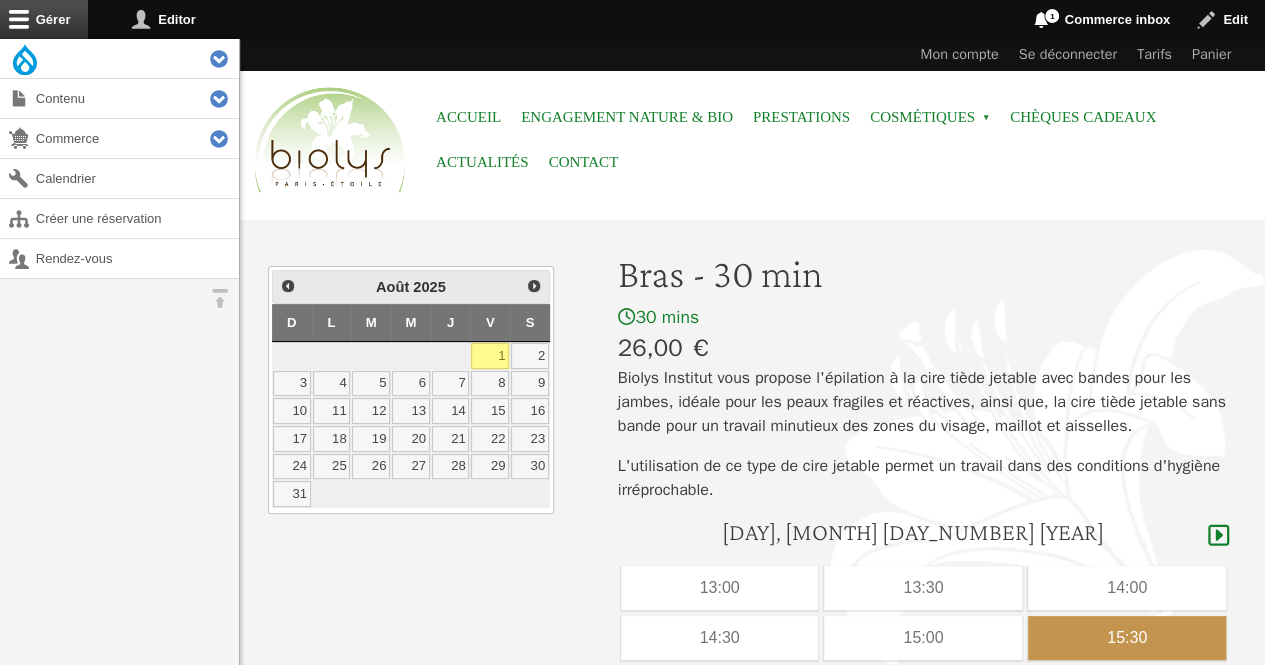 click on "15:30" at bounding box center (1127, 638) 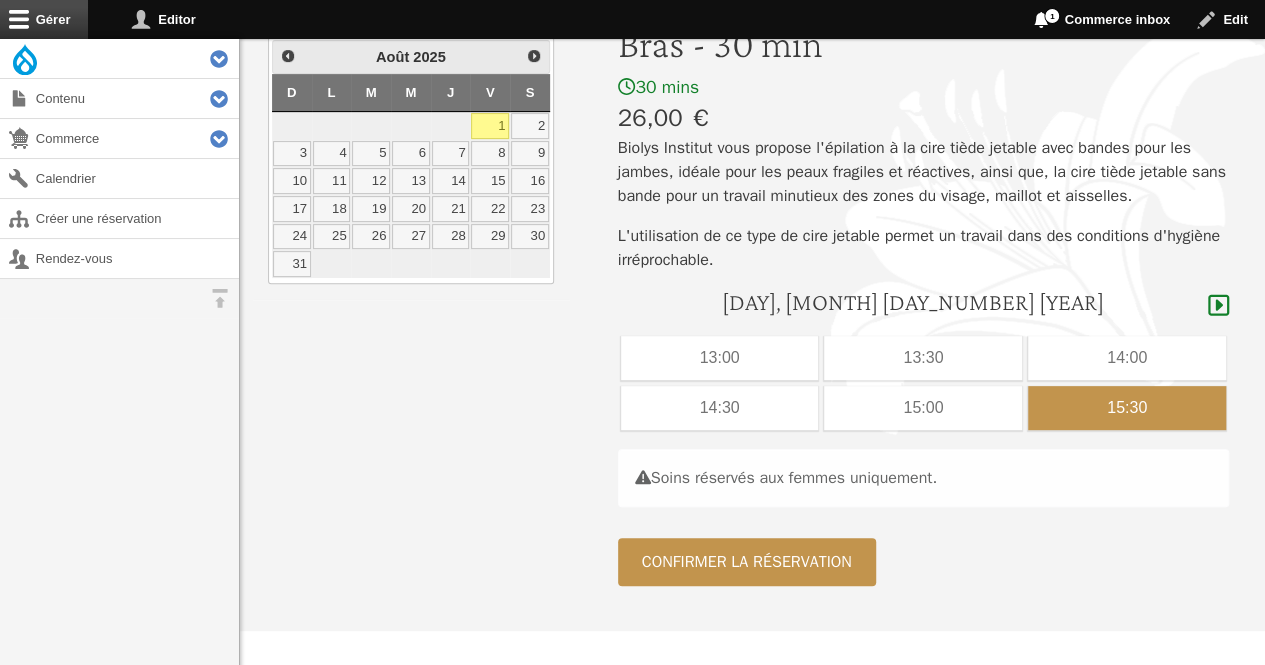 scroll, scrollTop: 236, scrollLeft: 0, axis: vertical 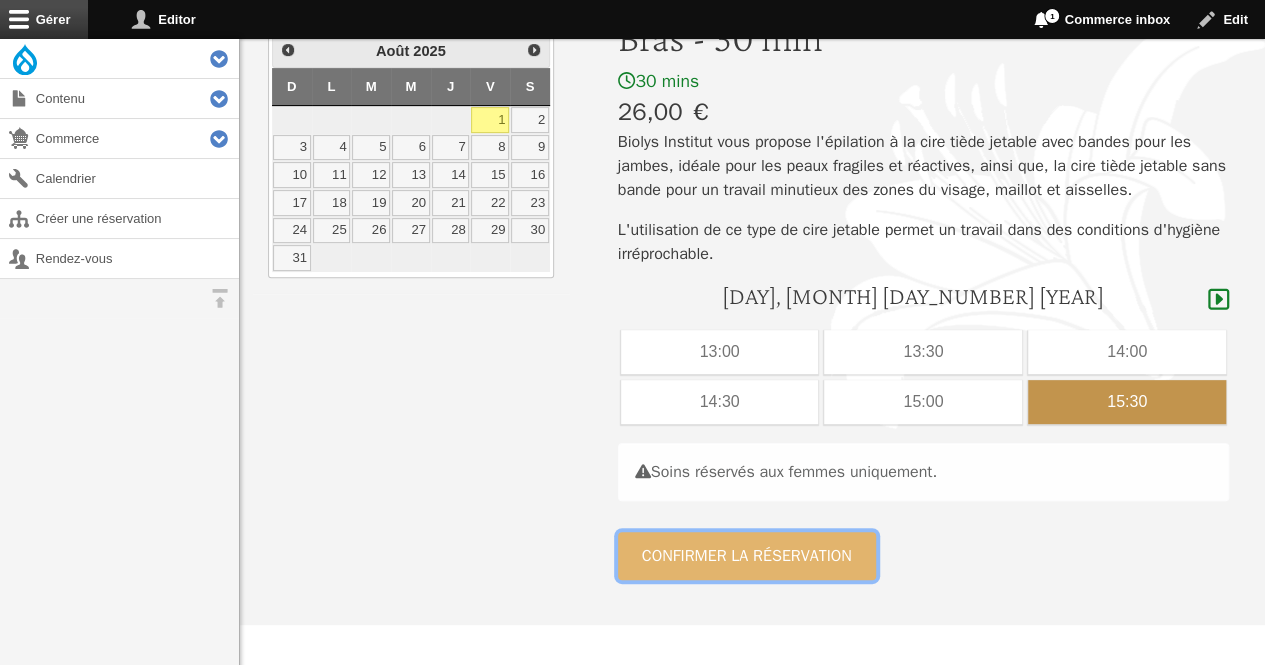 click on "Confirmer la réservation" at bounding box center (747, 556) 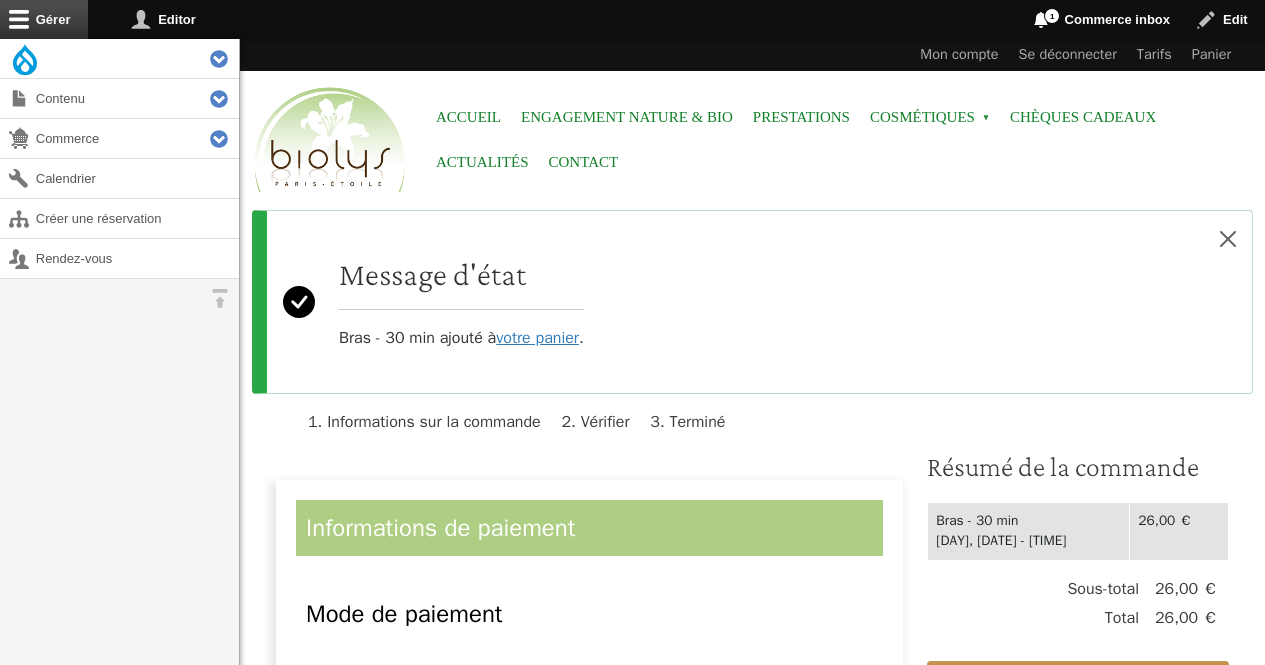 scroll, scrollTop: 0, scrollLeft: 0, axis: both 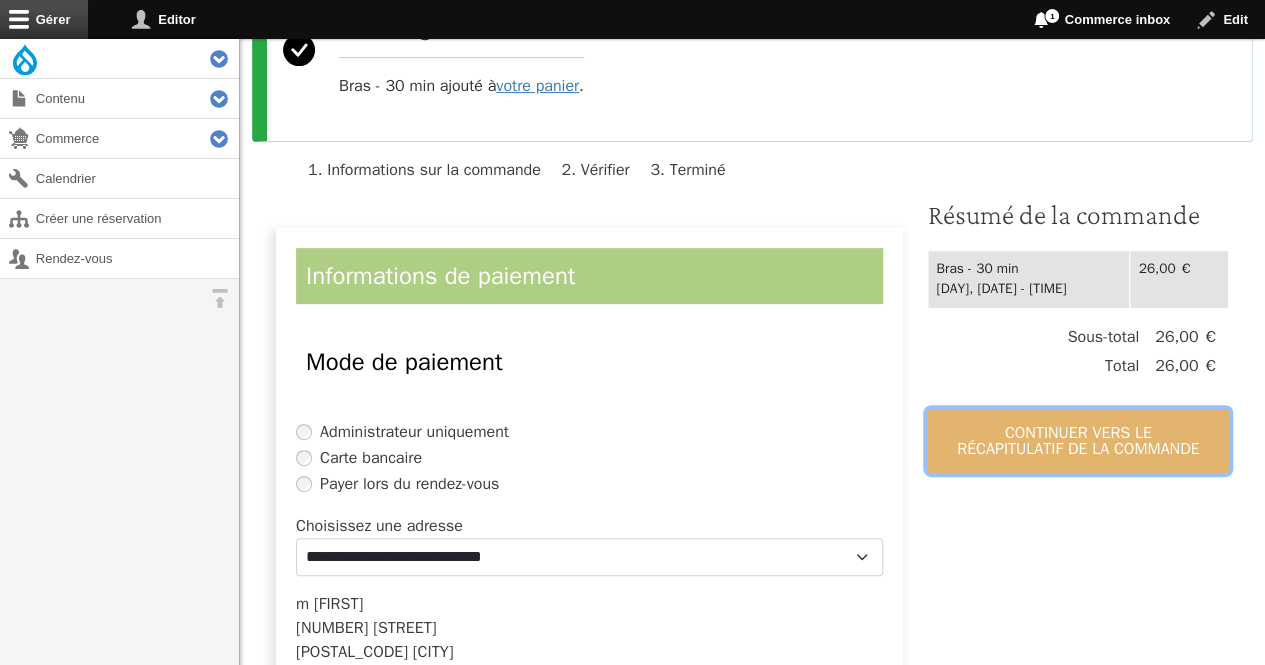 click on "Continuer vers le récapitulatif de la commande" at bounding box center (1078, 441) 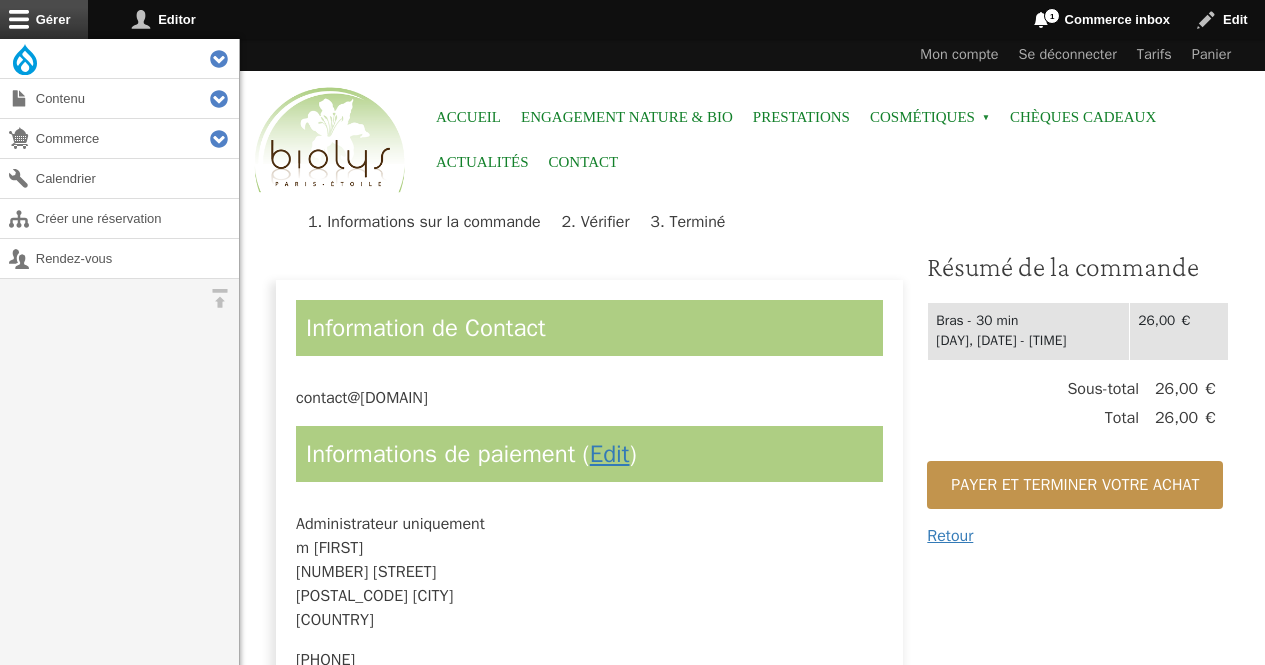 scroll, scrollTop: 0, scrollLeft: 0, axis: both 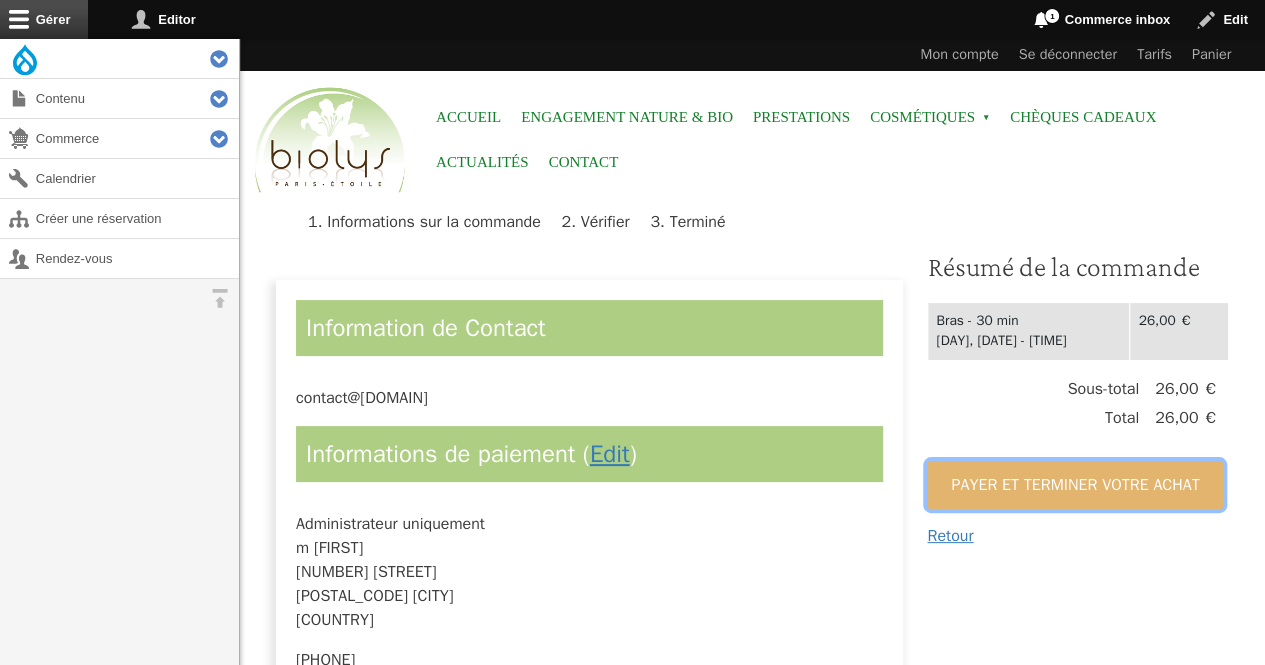 click on "Payer et terminer votre achat" at bounding box center (1075, 485) 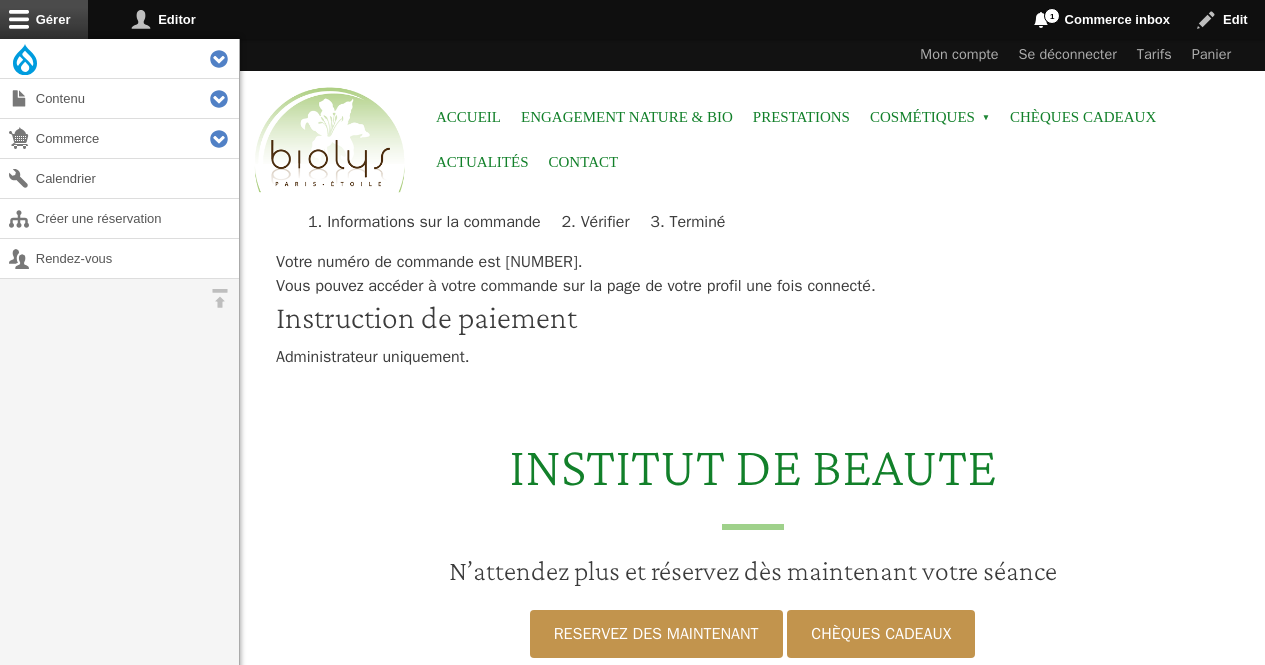 scroll, scrollTop: 0, scrollLeft: 0, axis: both 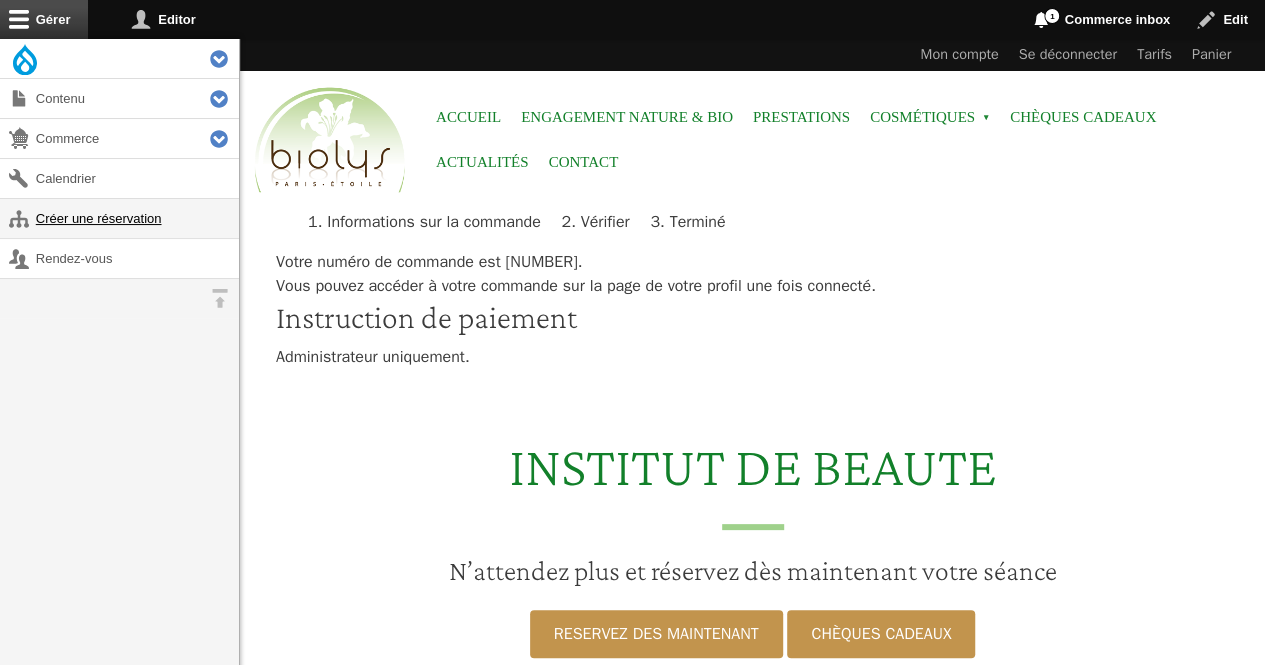 click on "Créer une réservation" at bounding box center [119, 218] 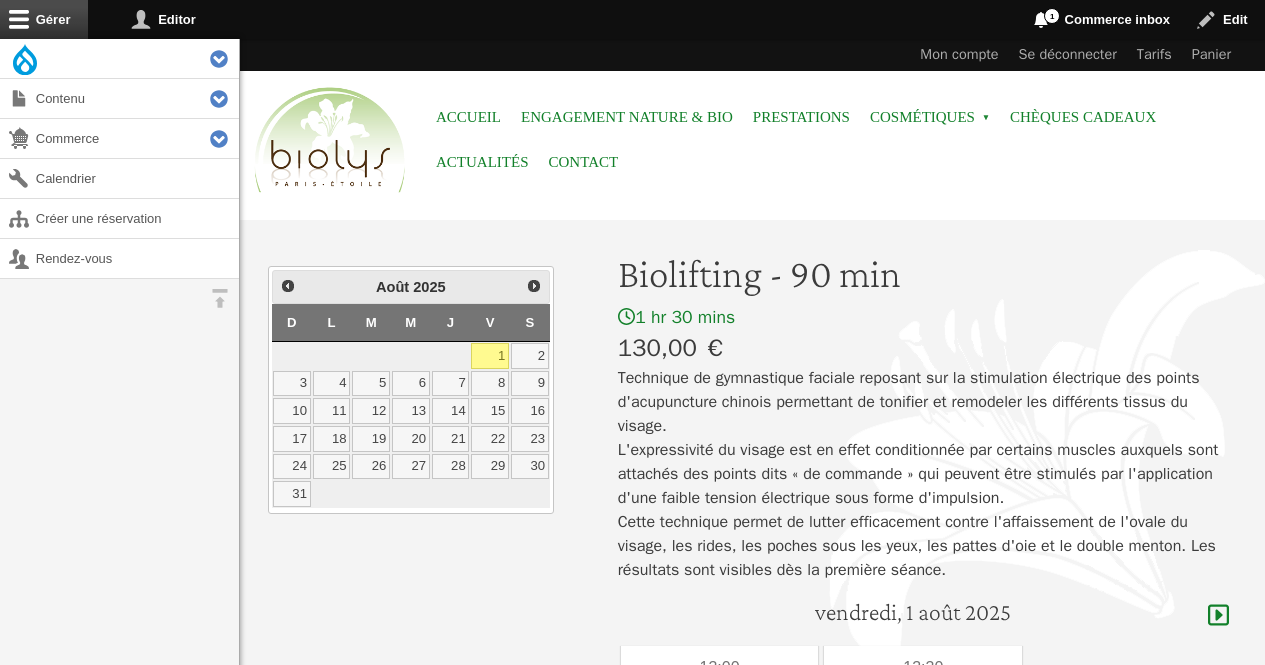 scroll, scrollTop: 0, scrollLeft: 0, axis: both 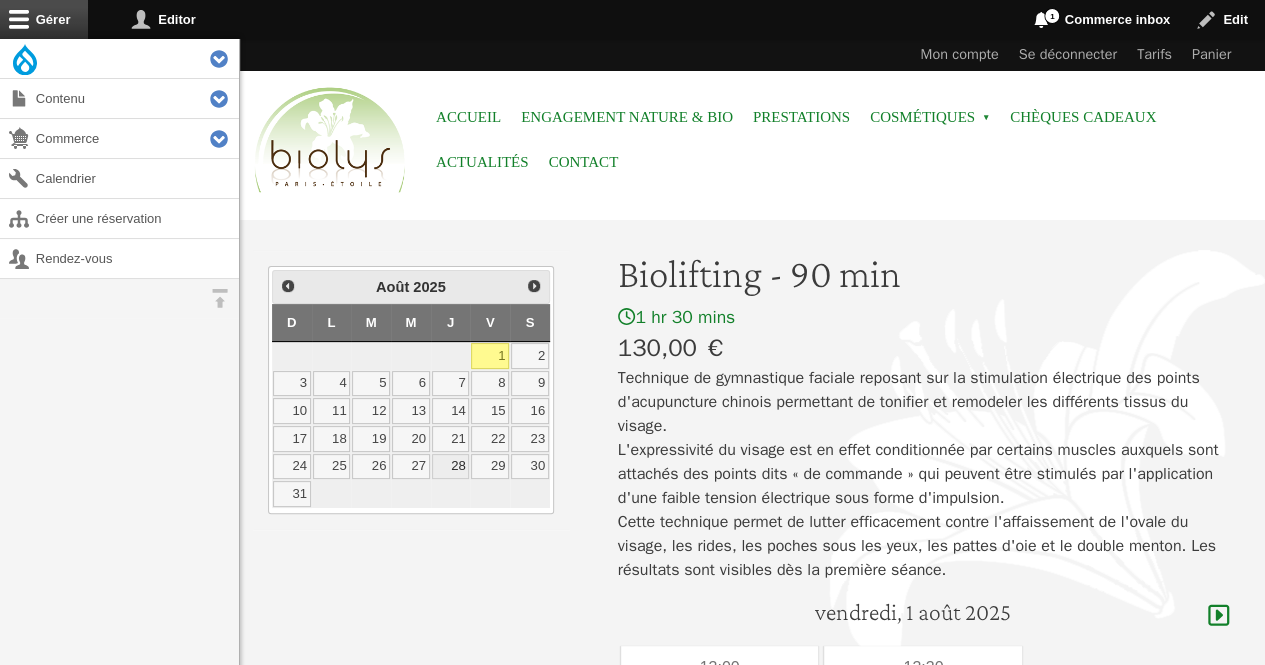 click on "28" at bounding box center [451, 467] 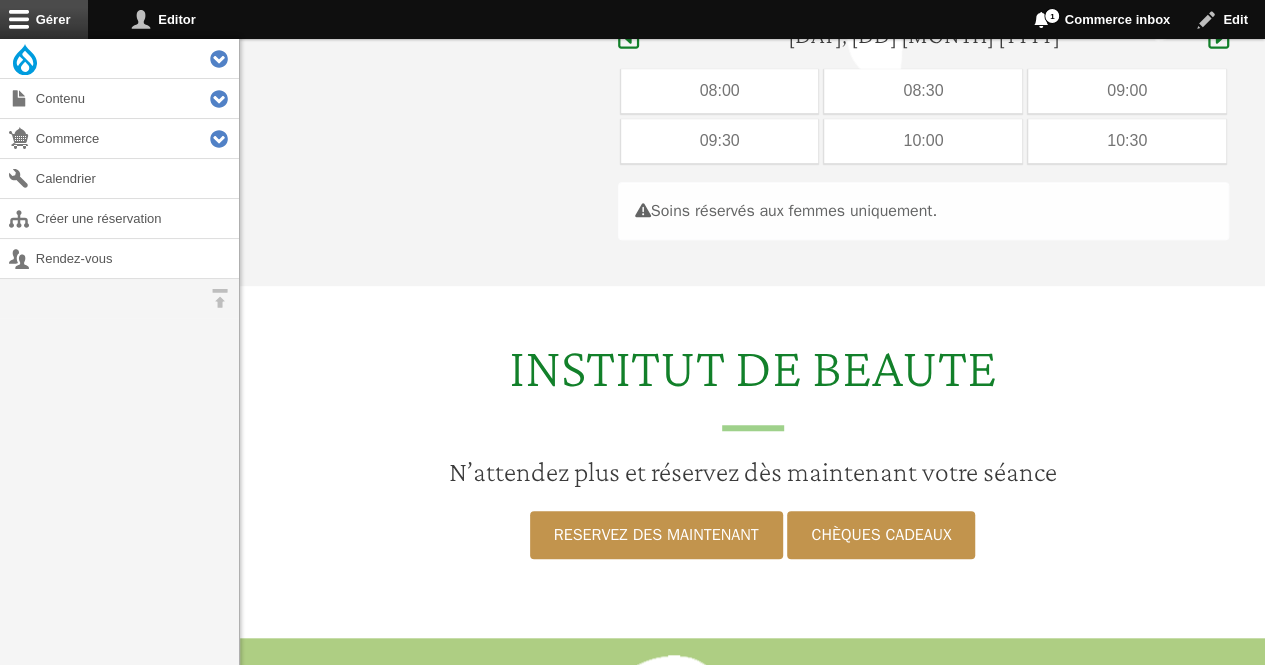 scroll, scrollTop: 597, scrollLeft: 0, axis: vertical 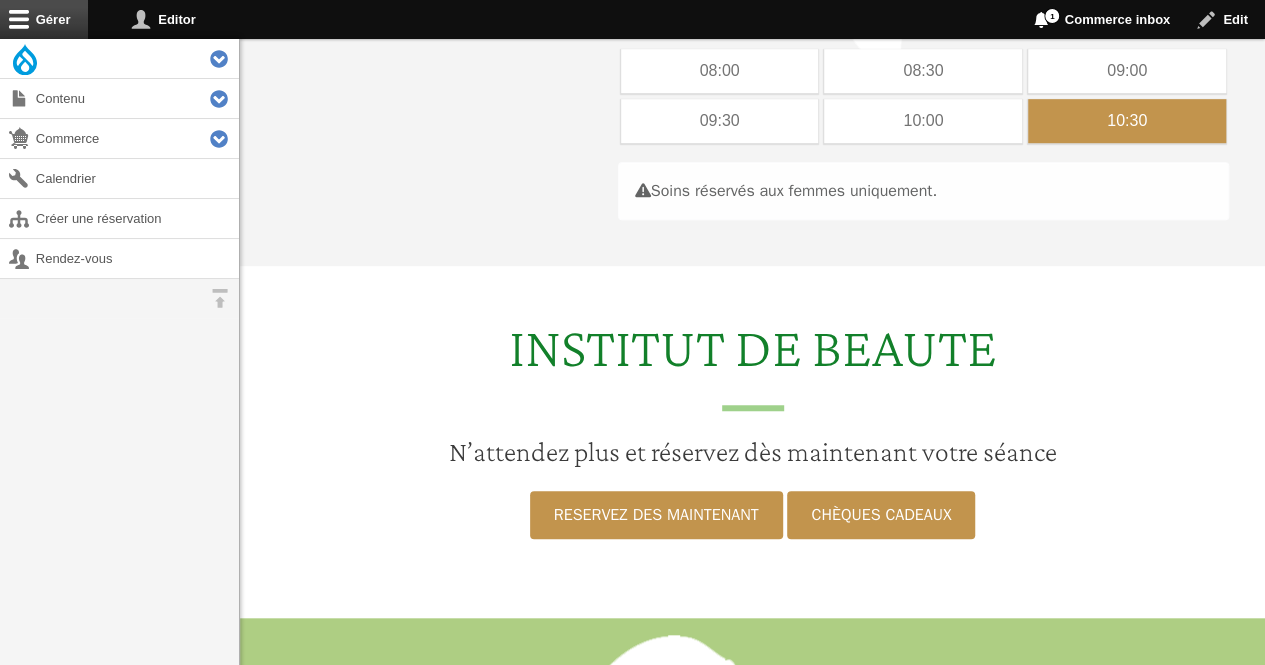 click on "10:30" at bounding box center (1127, 121) 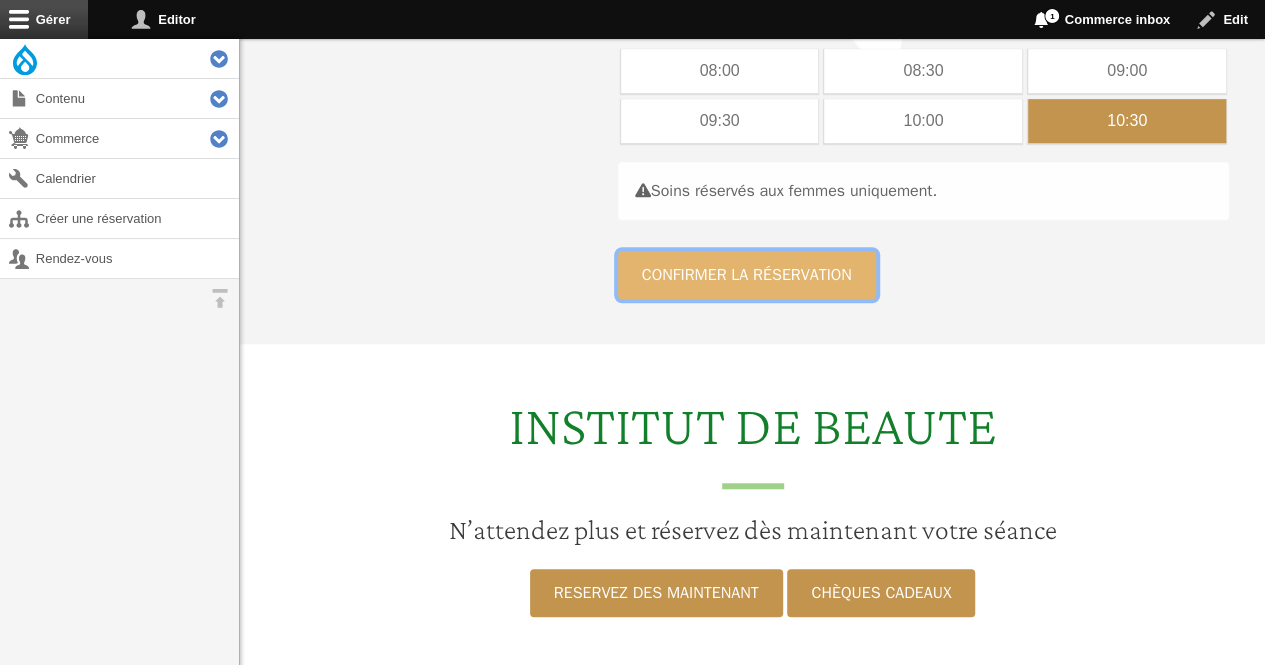 click on "Confirmer la réservation" at bounding box center [747, 275] 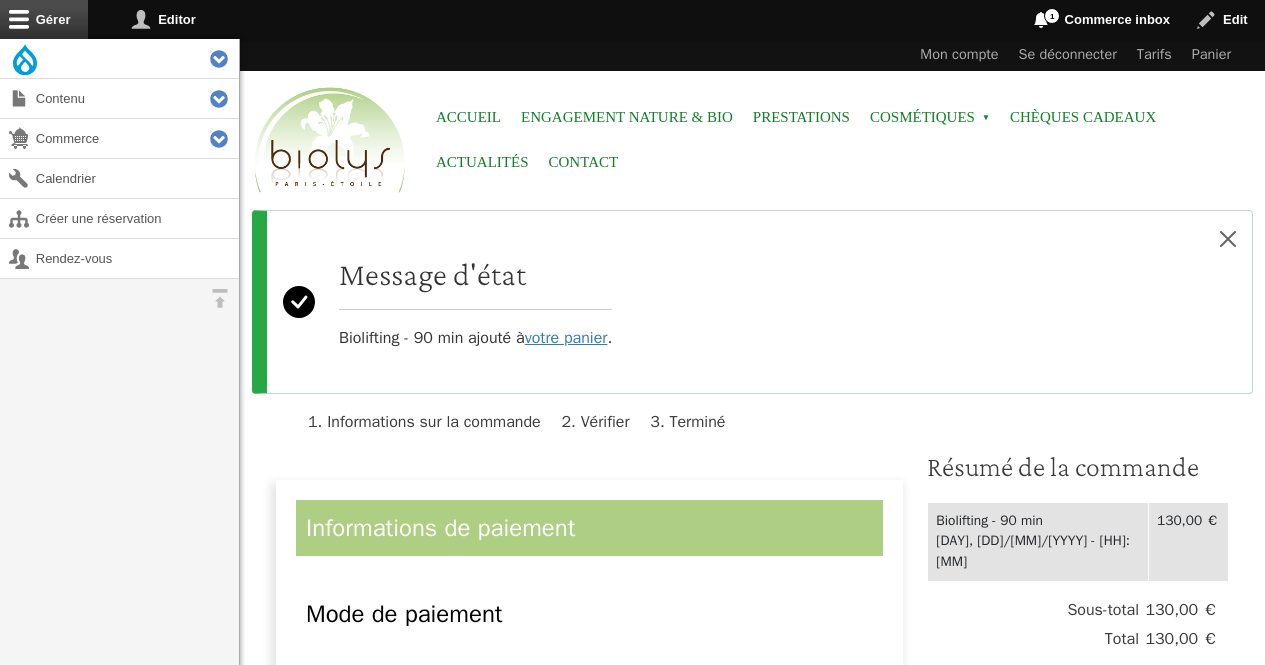 scroll, scrollTop: 0, scrollLeft: 0, axis: both 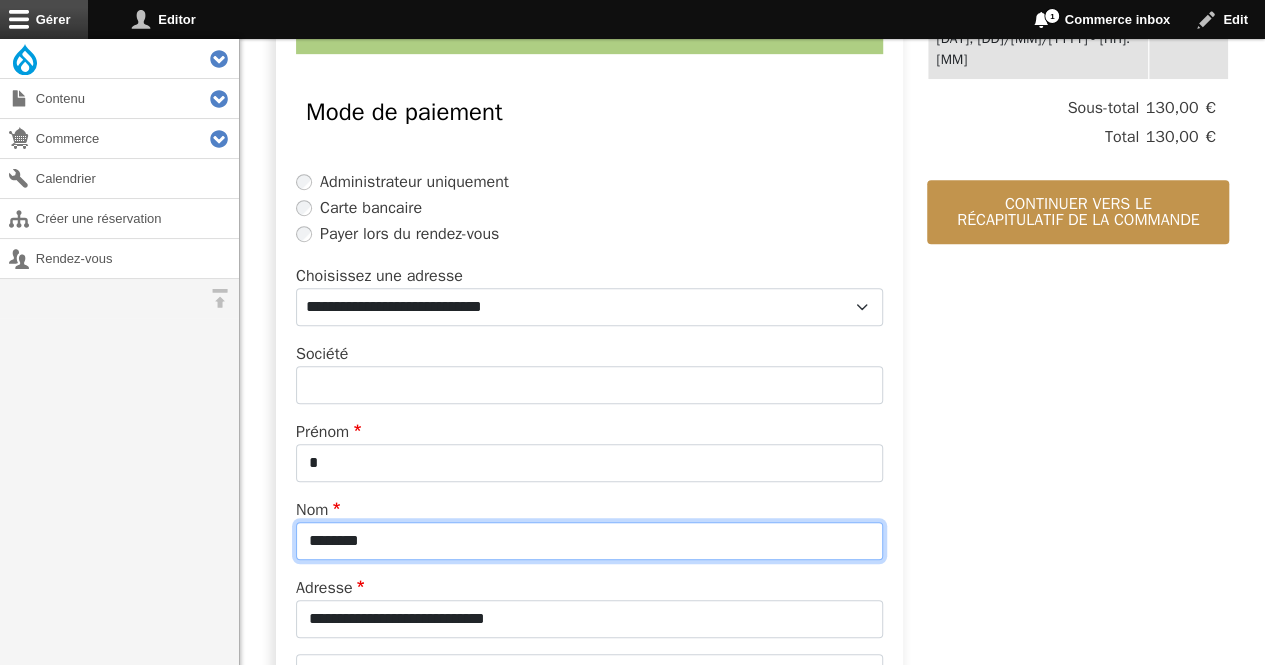 click on "[PASSWORD]" at bounding box center [589, 541] 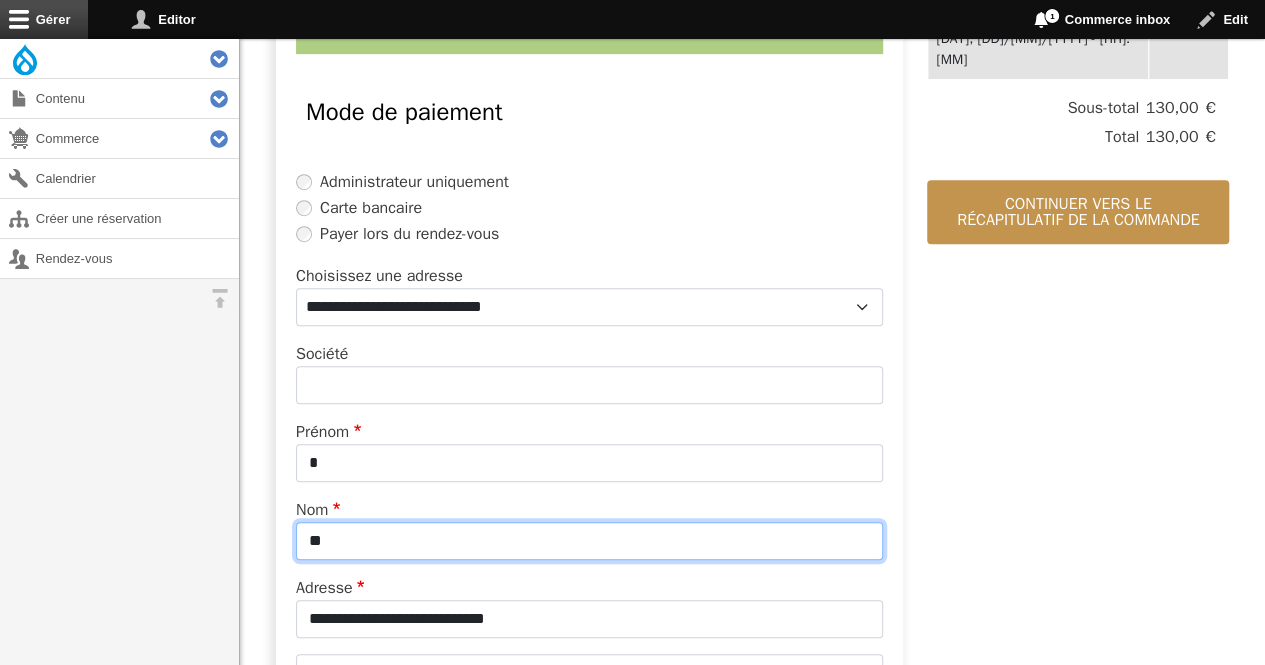 type on "*" 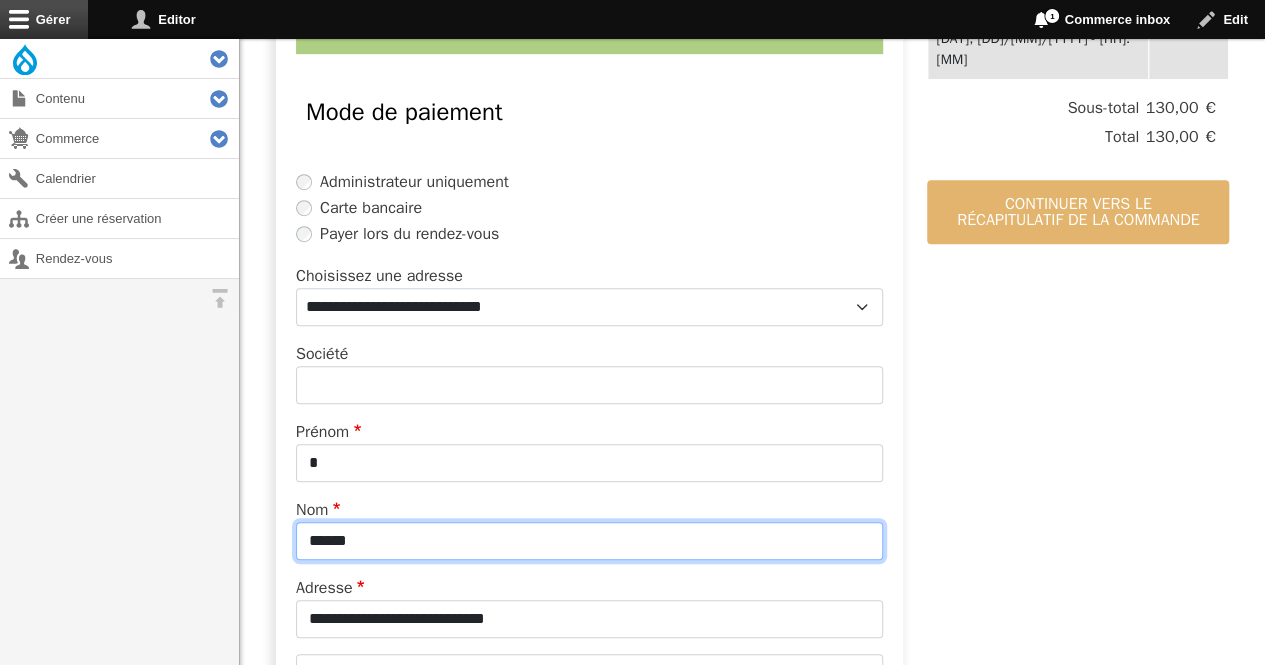 type on "******" 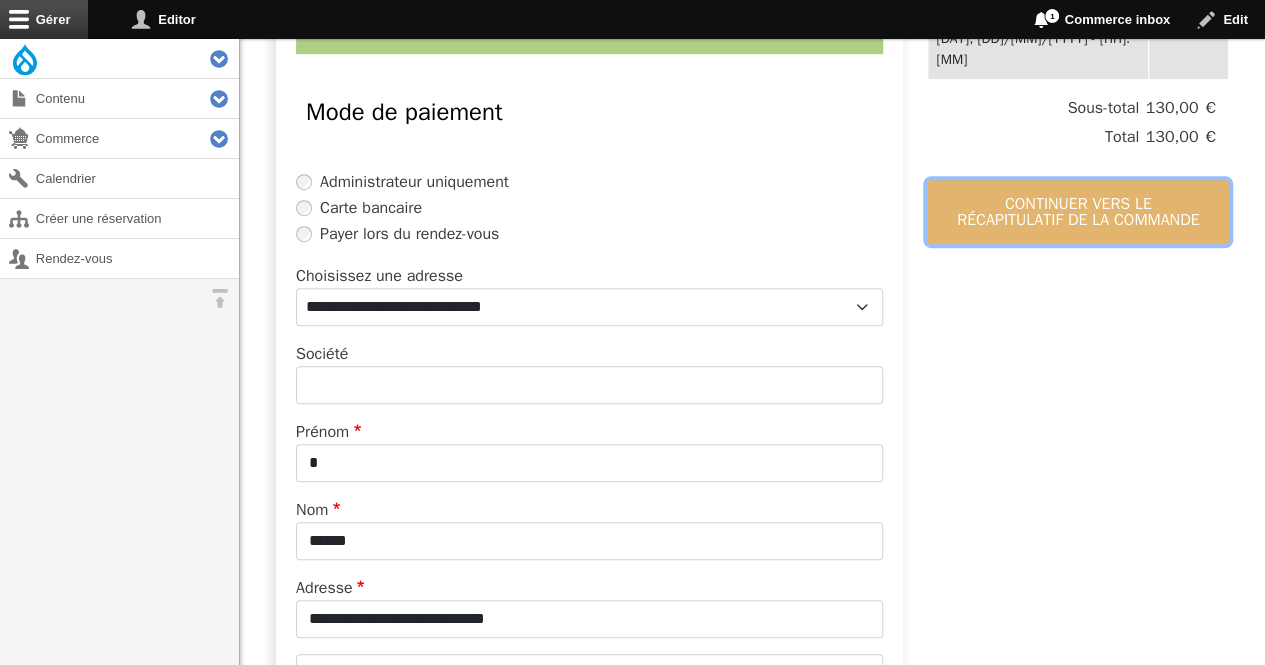 click on "Continuer vers le récapitulatif de la commande" at bounding box center [1078, 212] 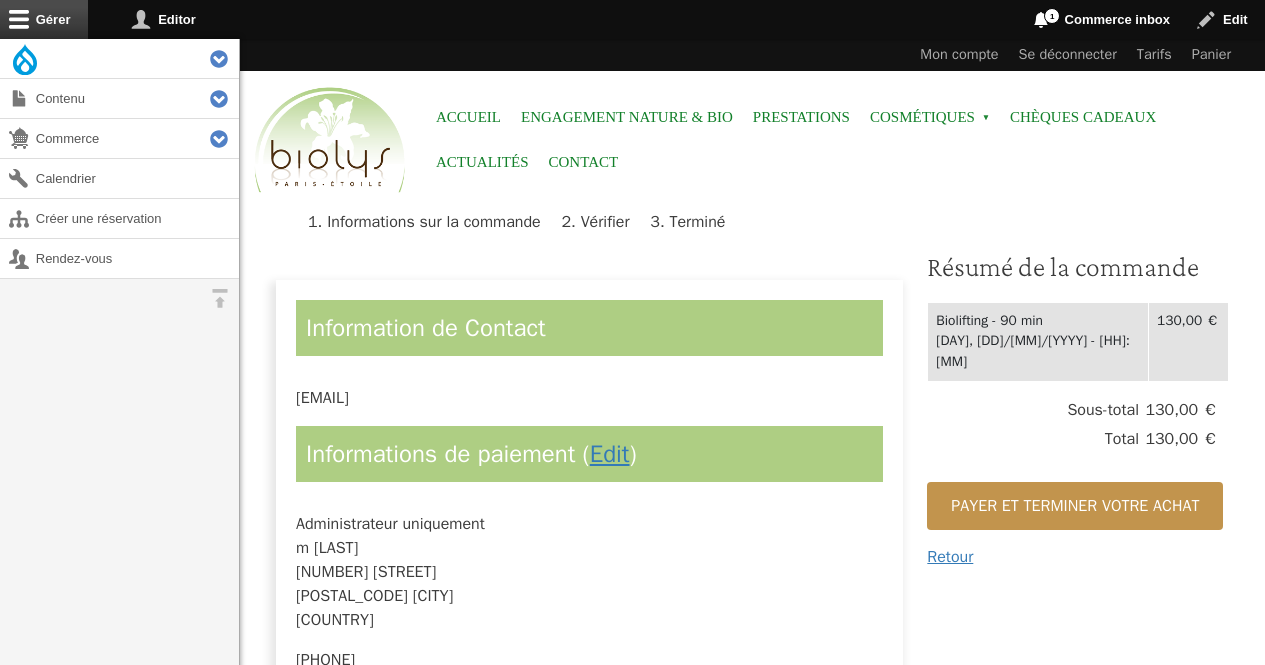 scroll, scrollTop: 0, scrollLeft: 0, axis: both 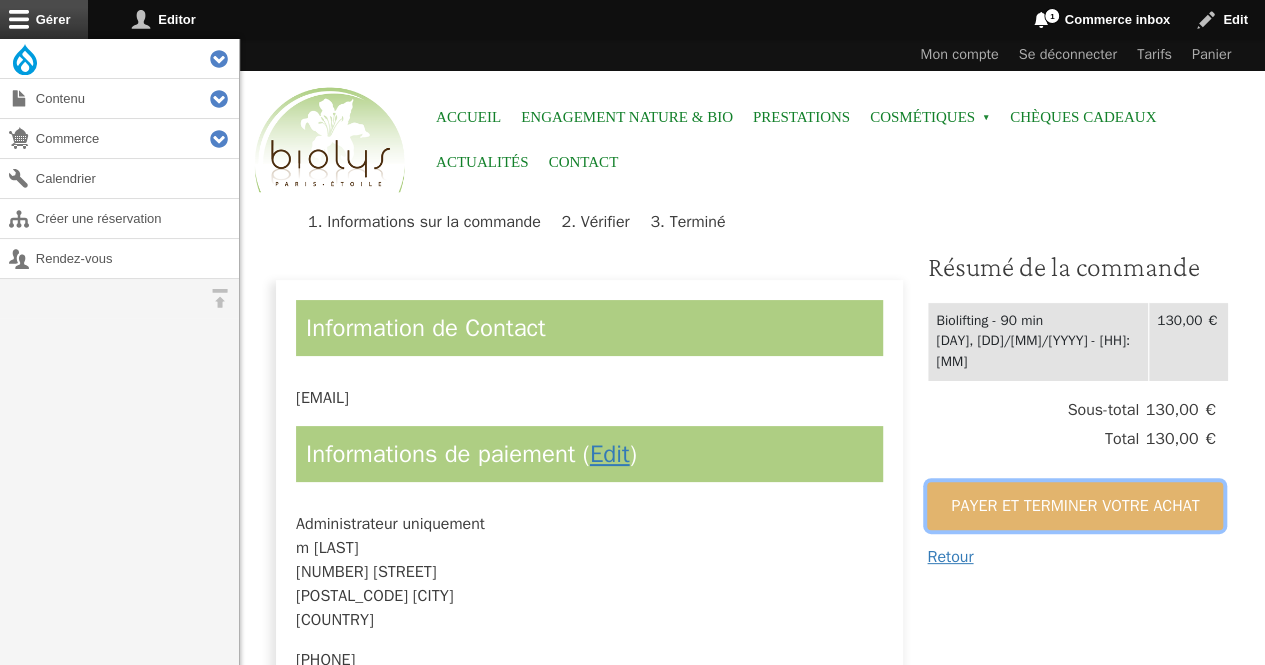click on "Payer et terminer votre achat" at bounding box center [1075, 506] 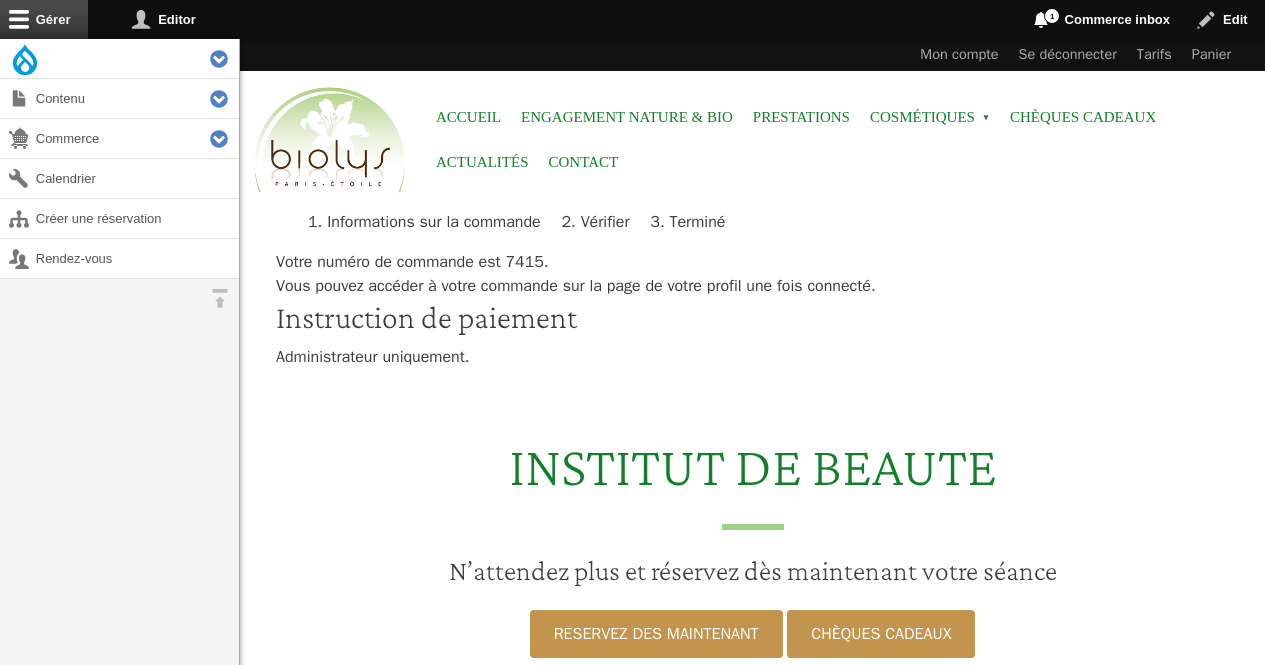 scroll, scrollTop: 0, scrollLeft: 0, axis: both 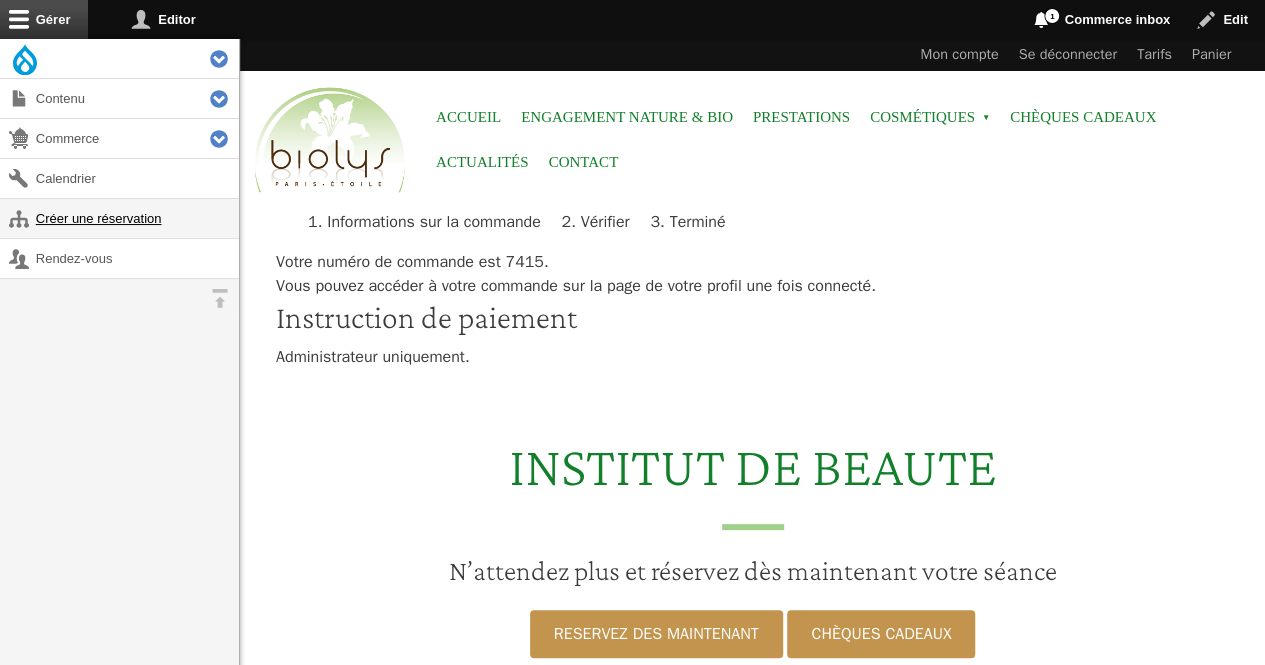 click on "Créer une réservation" at bounding box center (119, 218) 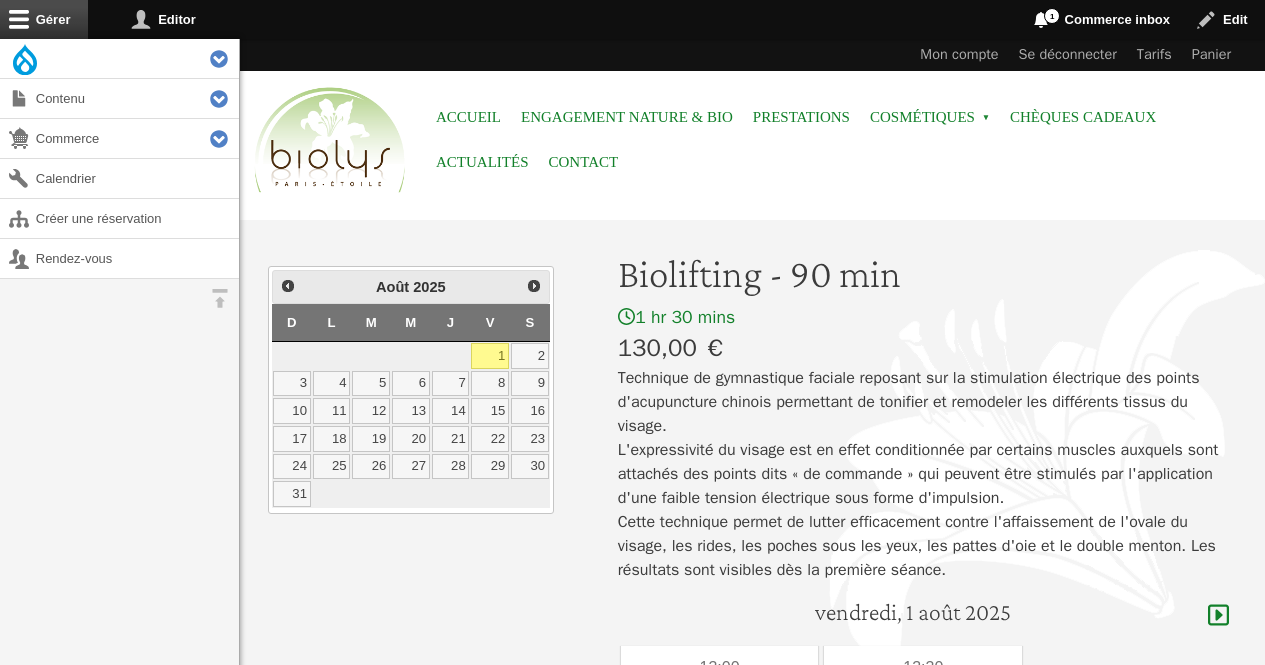 scroll, scrollTop: 0, scrollLeft: 0, axis: both 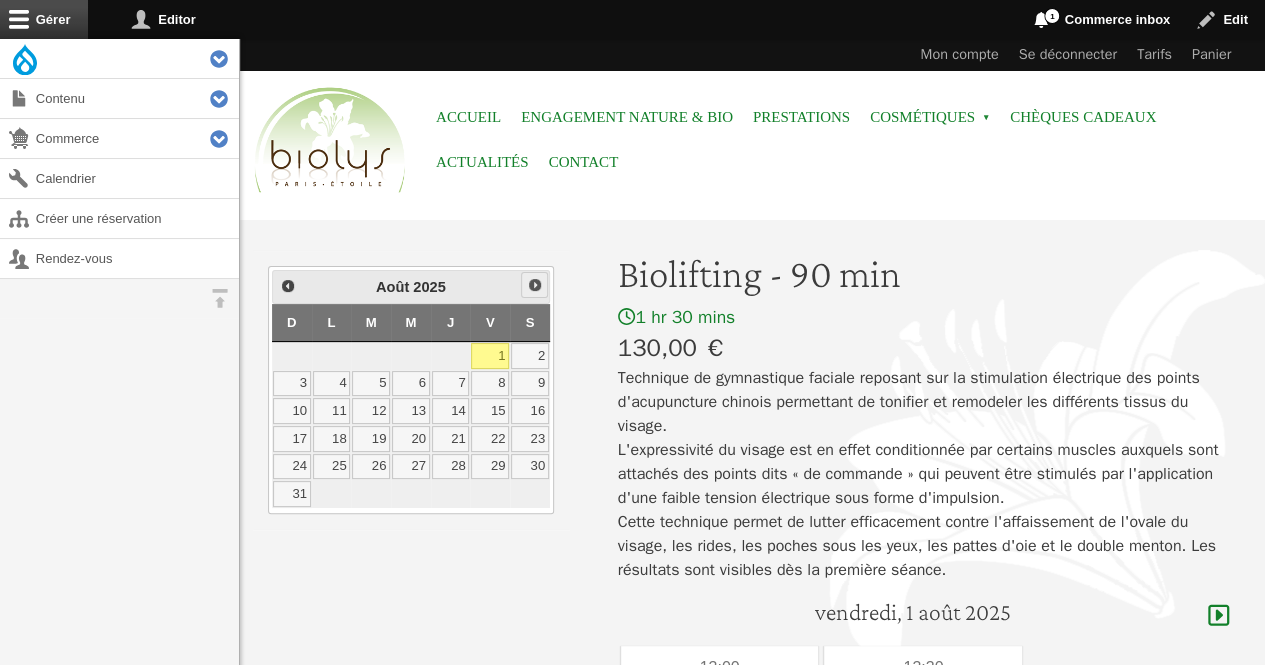 click on "Suivant" at bounding box center (535, 285) 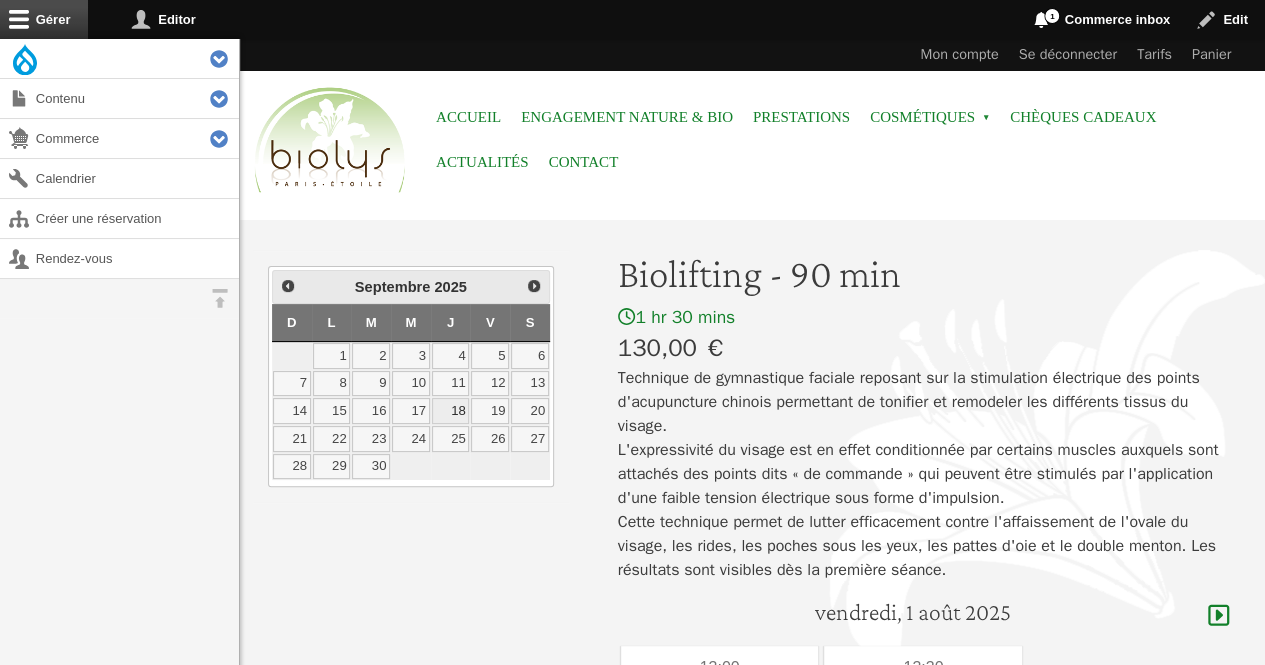 click on "18" at bounding box center [451, 411] 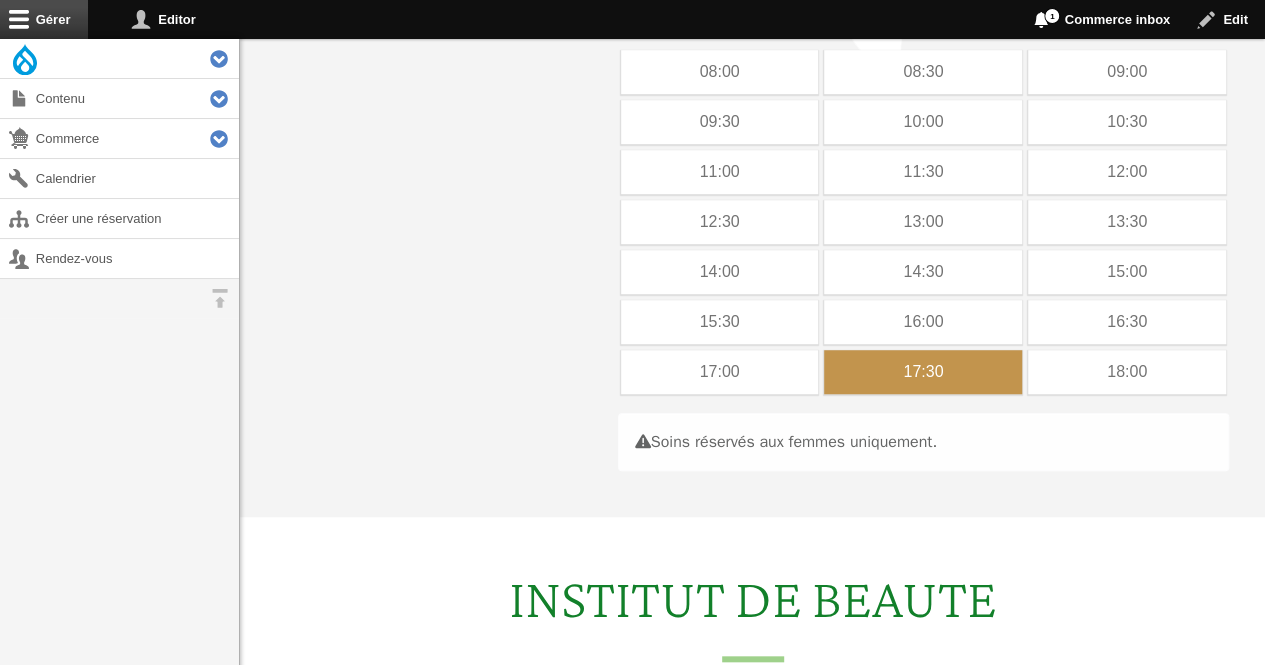 scroll, scrollTop: 597, scrollLeft: 0, axis: vertical 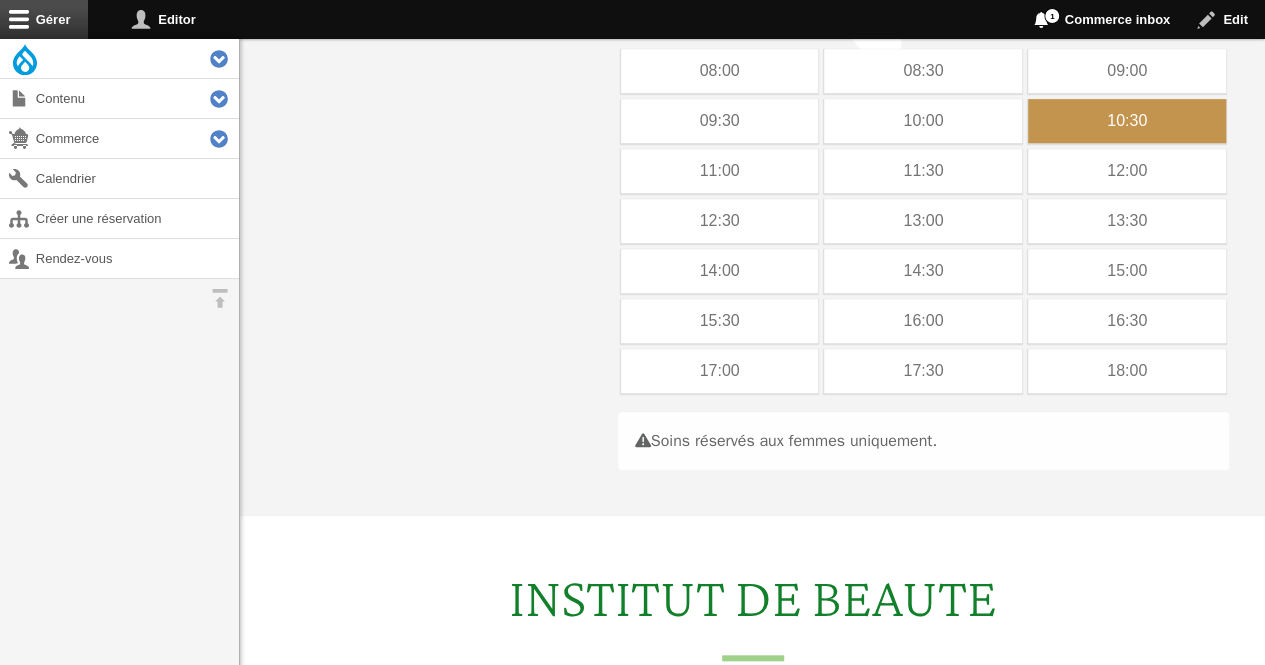 click on "10:30" at bounding box center [1127, 121] 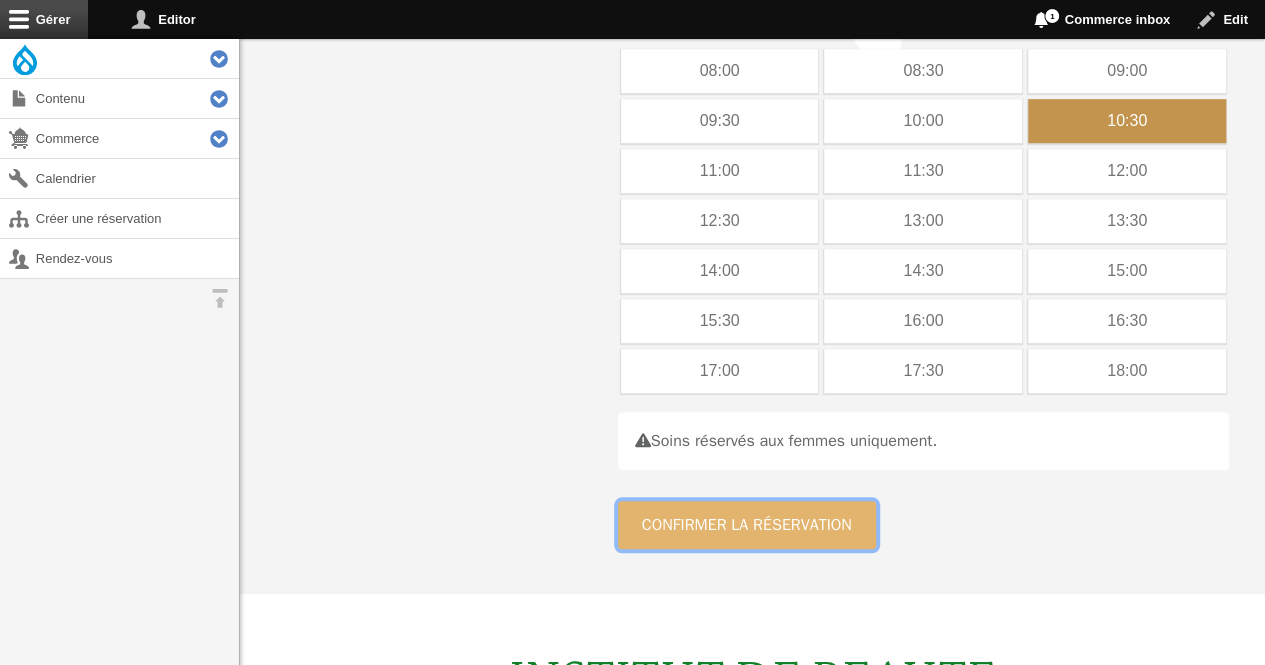 click on "Confirmer la réservation" at bounding box center (747, 525) 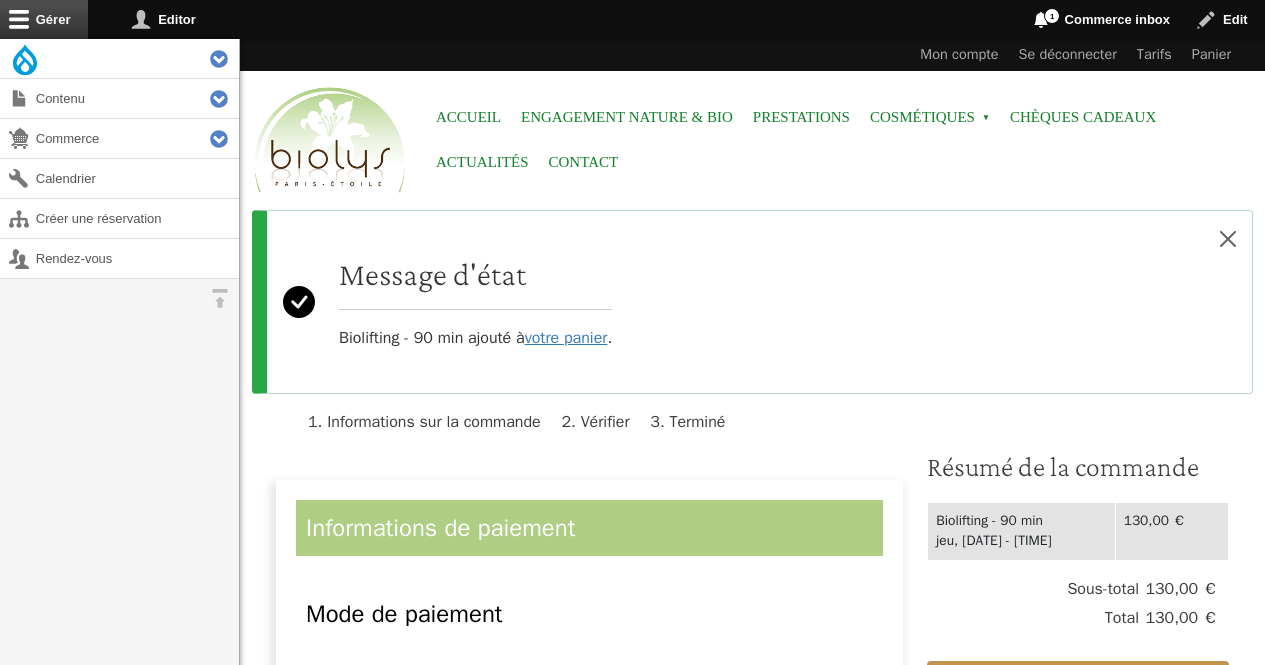 scroll, scrollTop: 0, scrollLeft: 0, axis: both 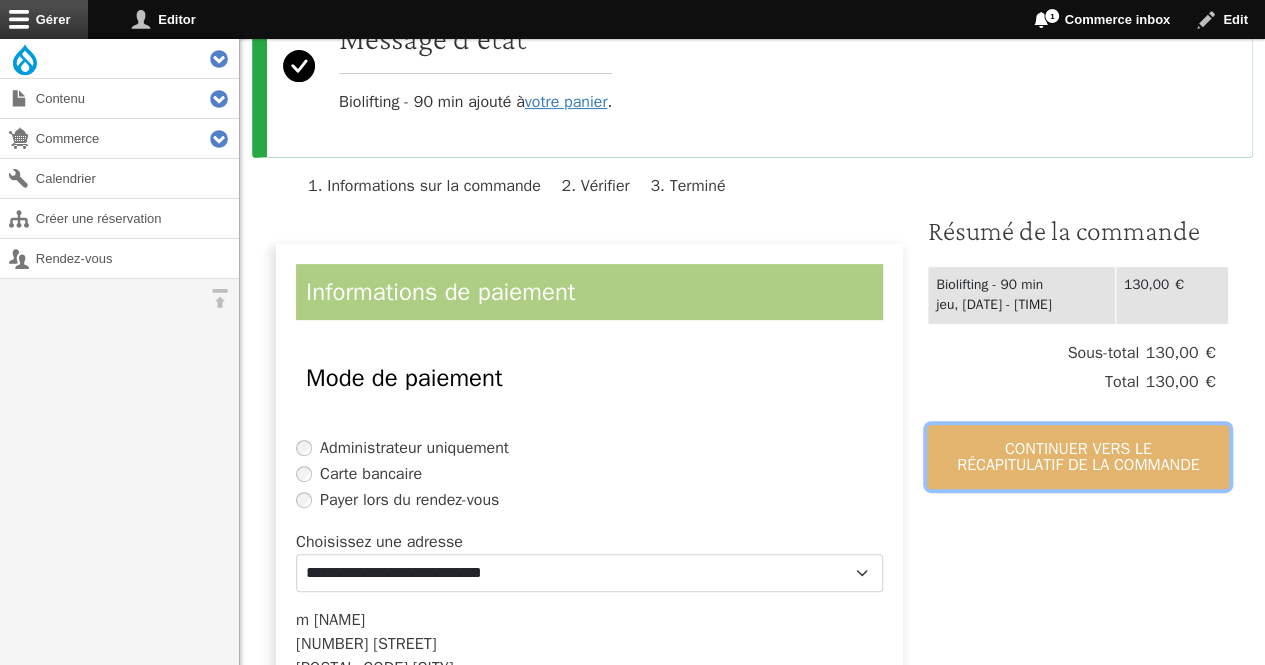 click on "Continuer vers le récapitulatif de la commande" at bounding box center (1078, 457) 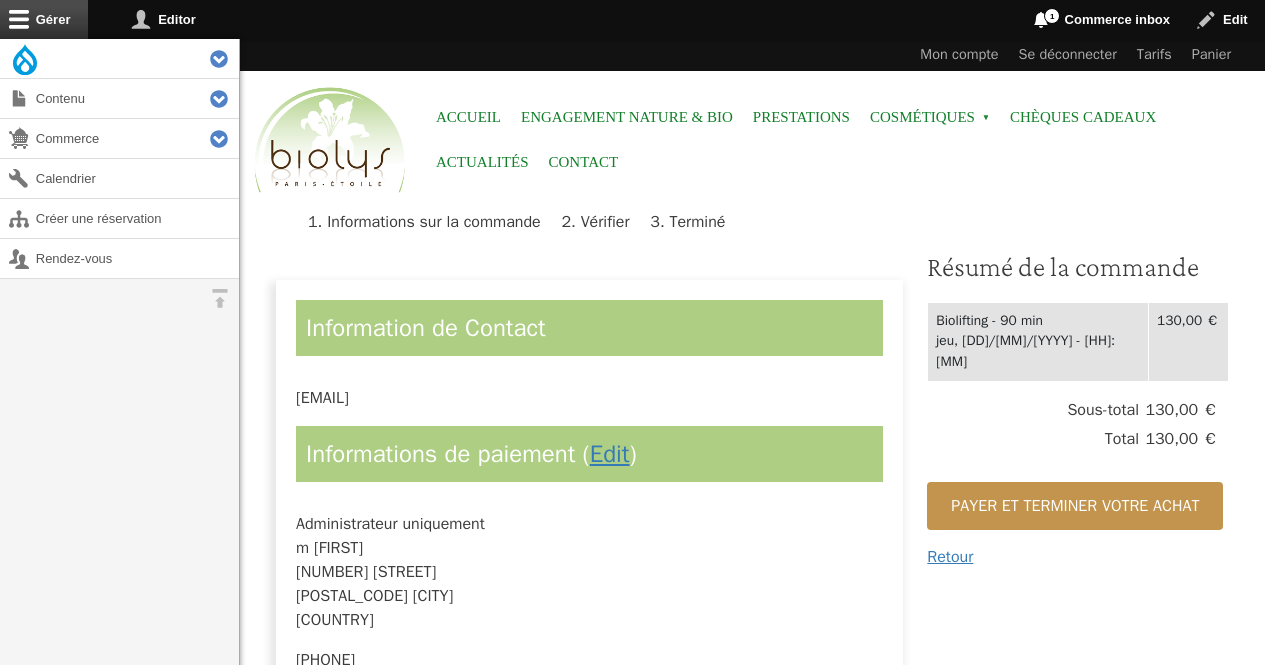 scroll, scrollTop: 0, scrollLeft: 0, axis: both 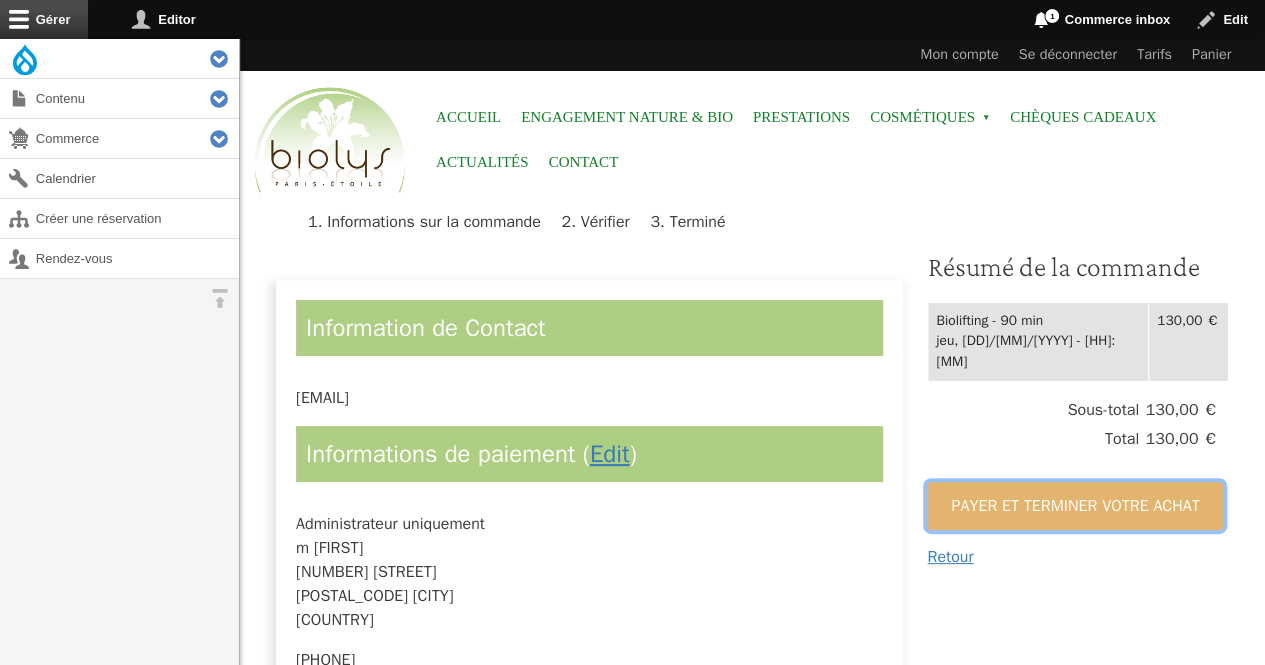 click on "Payer et terminer votre achat" at bounding box center [1075, 506] 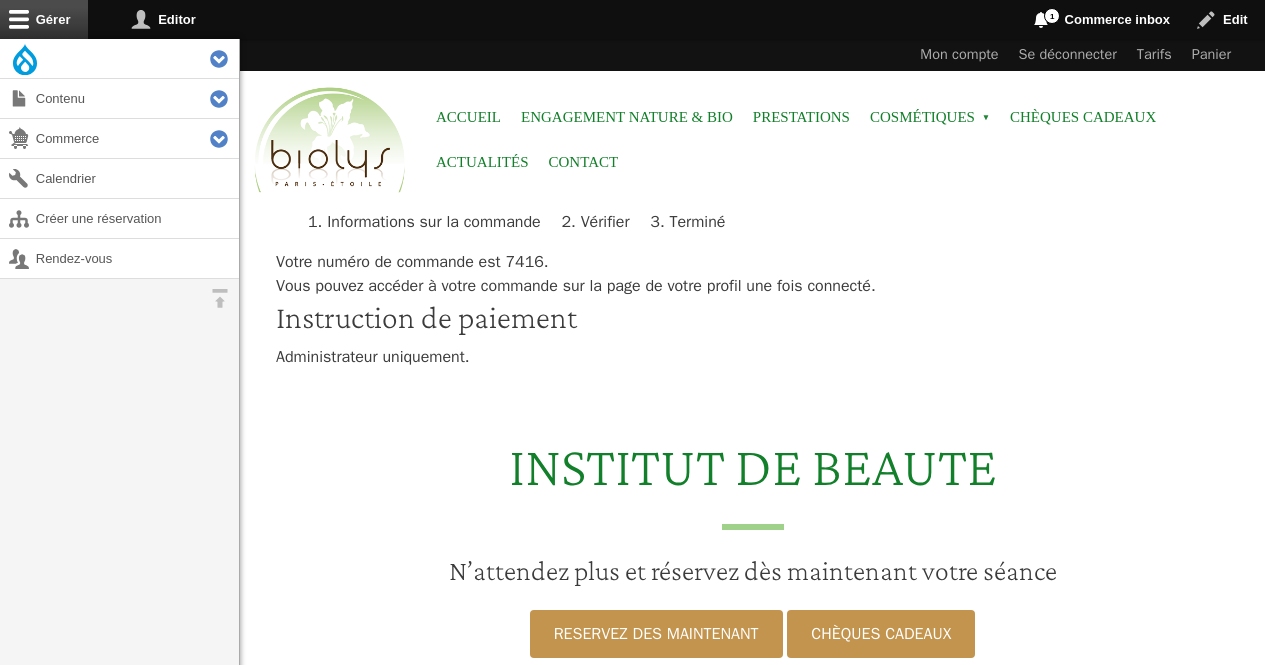 scroll, scrollTop: 0, scrollLeft: 0, axis: both 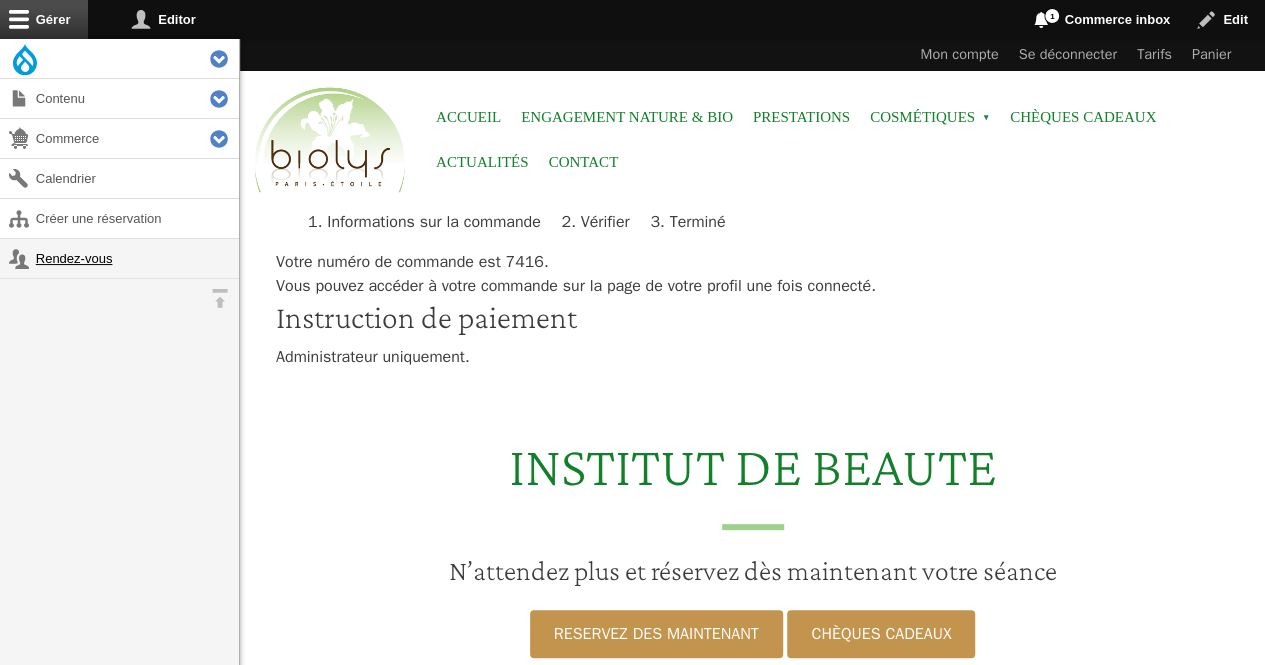 click on "Rendez-vous" at bounding box center [119, 258] 